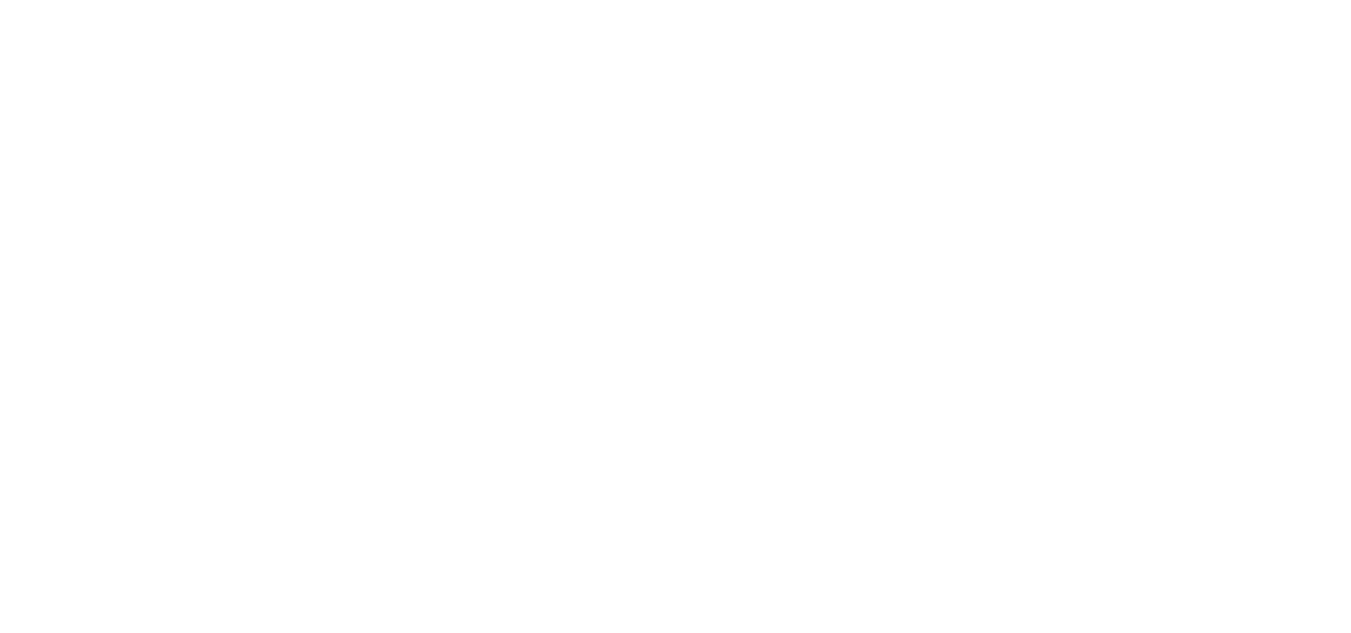 scroll, scrollTop: 0, scrollLeft: 0, axis: both 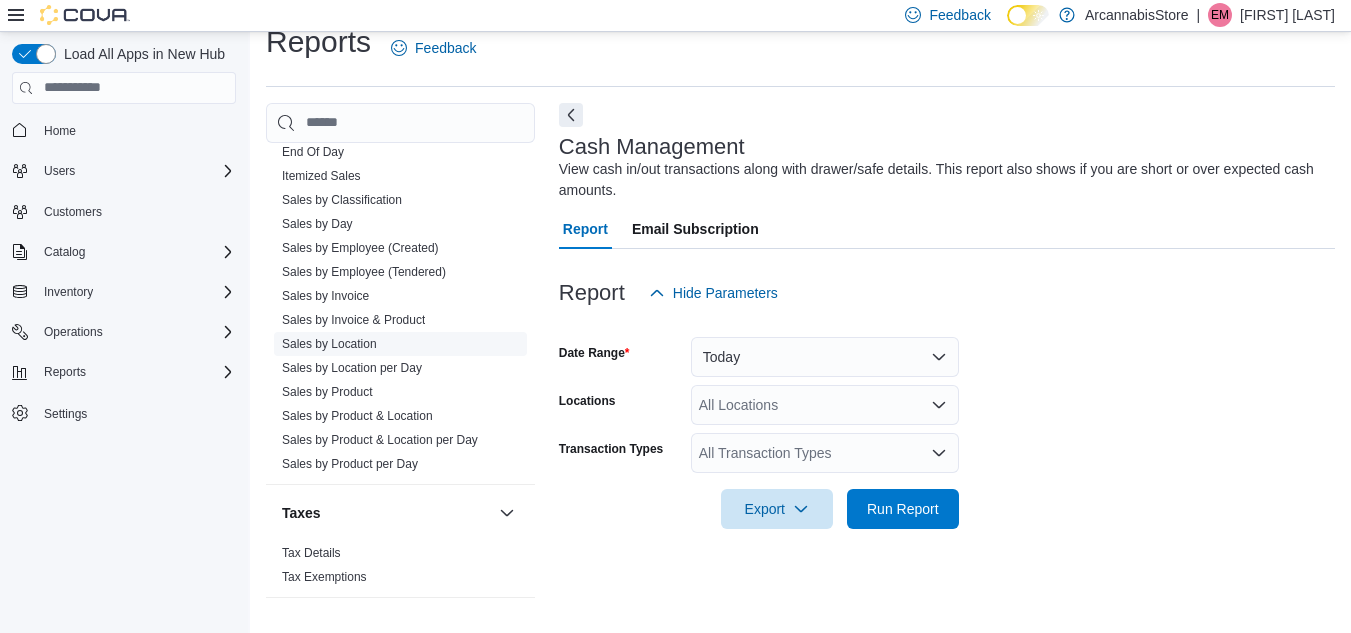 click on "Sales by Location" at bounding box center [329, 344] 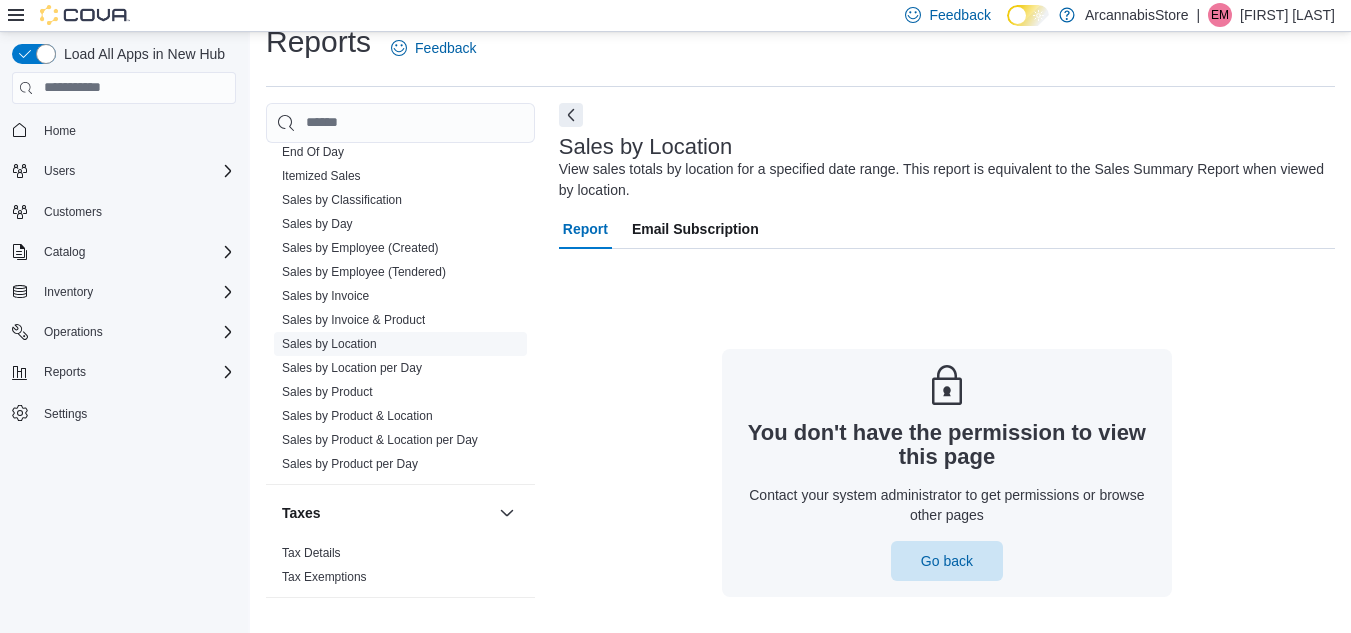 click on "Sales by Location" at bounding box center (329, 344) 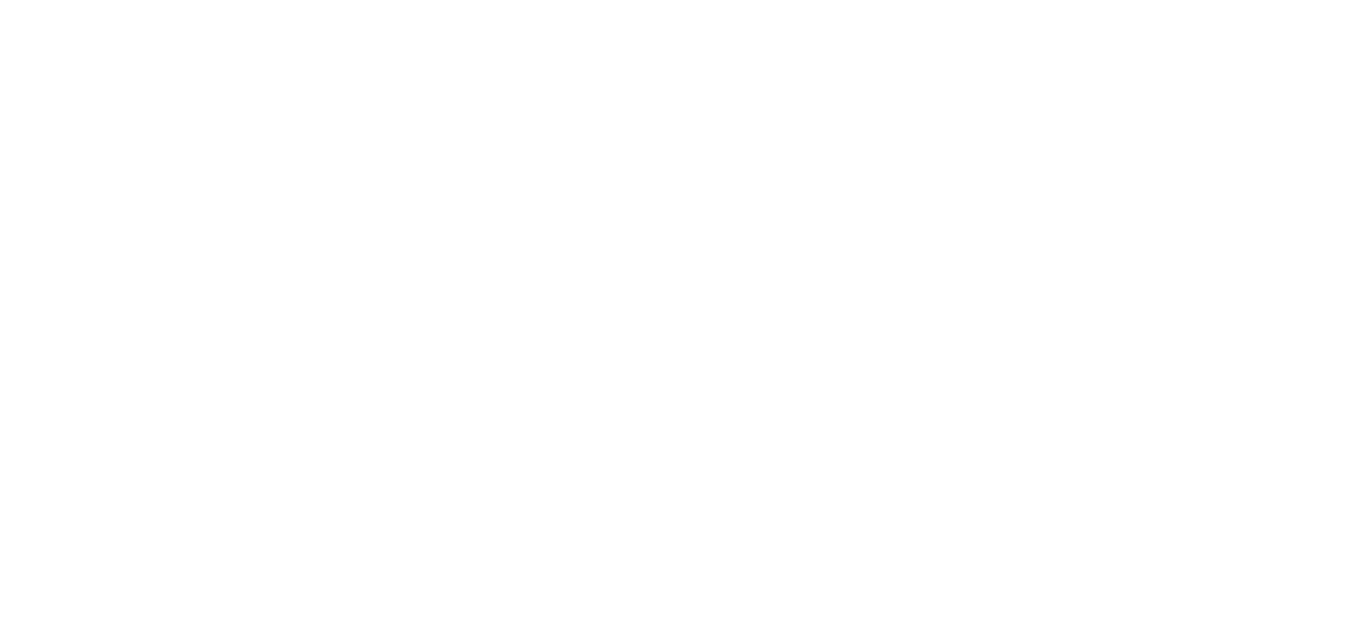 scroll, scrollTop: 0, scrollLeft: 0, axis: both 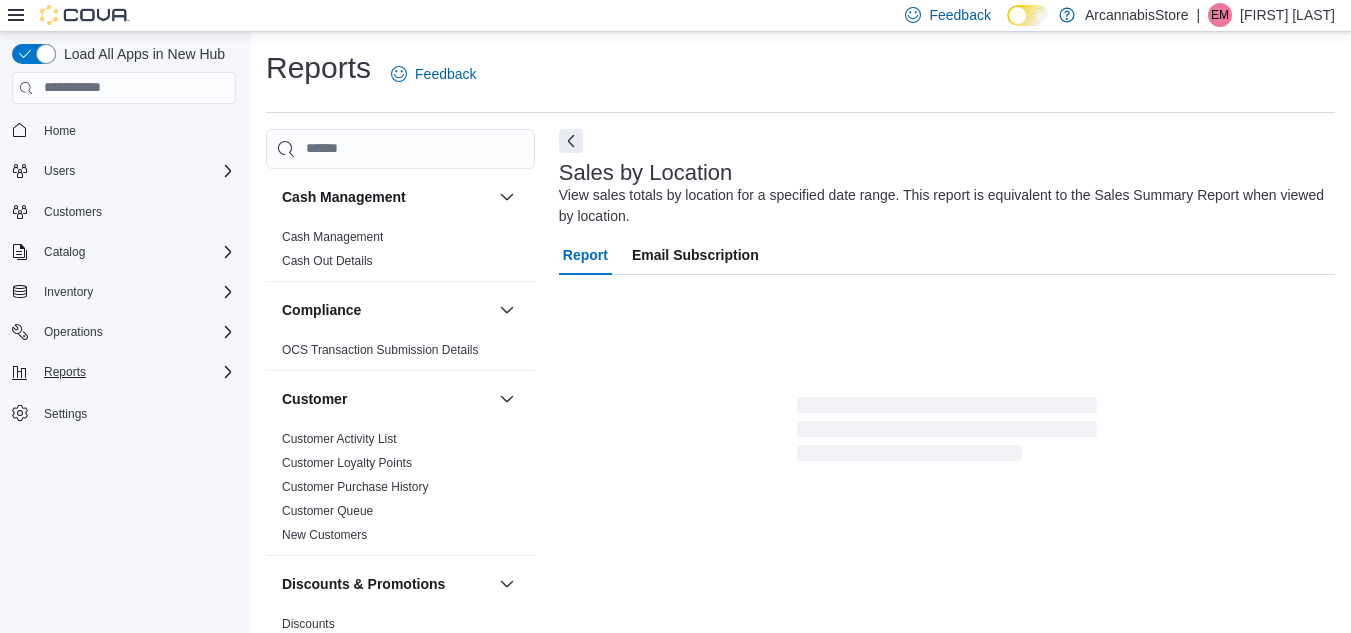 click on "Reports" at bounding box center [136, 171] 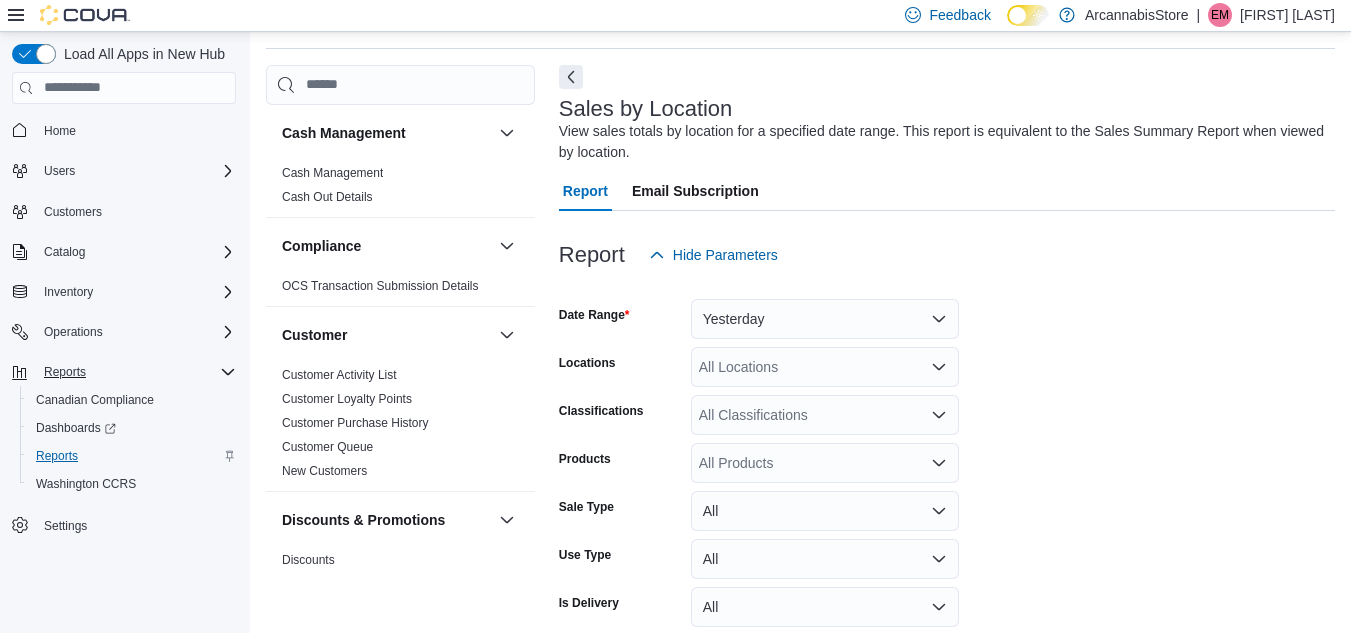 scroll, scrollTop: 67, scrollLeft: 0, axis: vertical 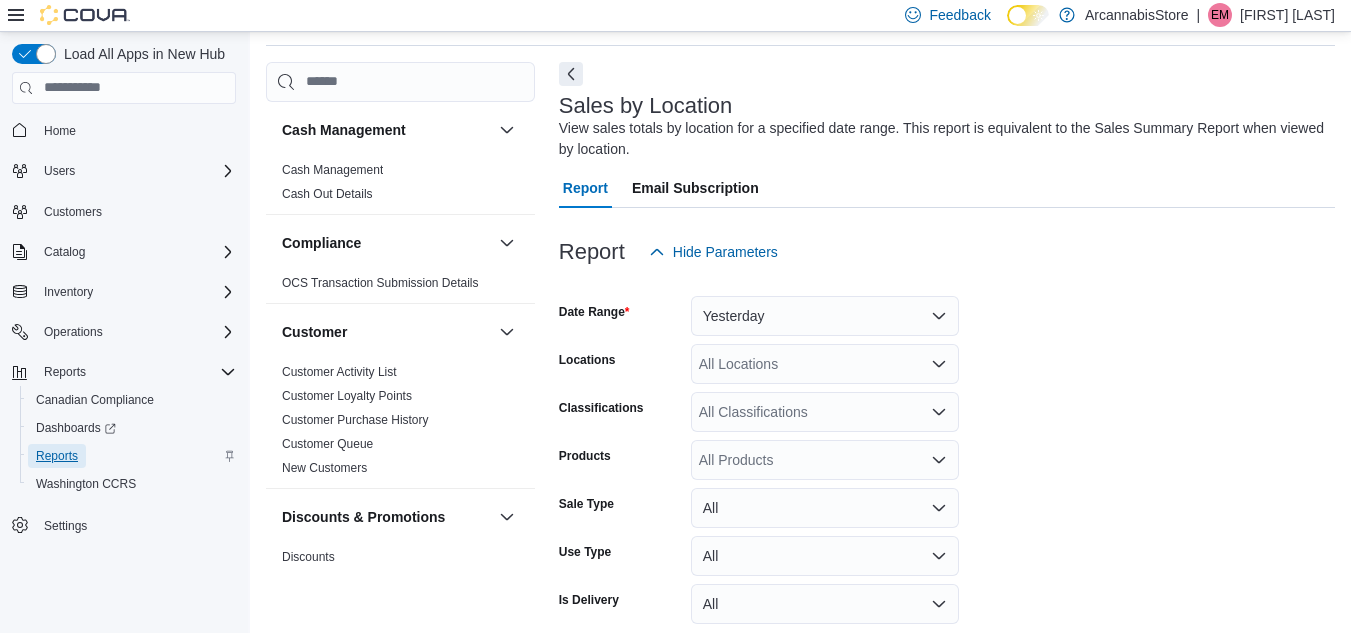 click on "Reports" at bounding box center [57, 456] 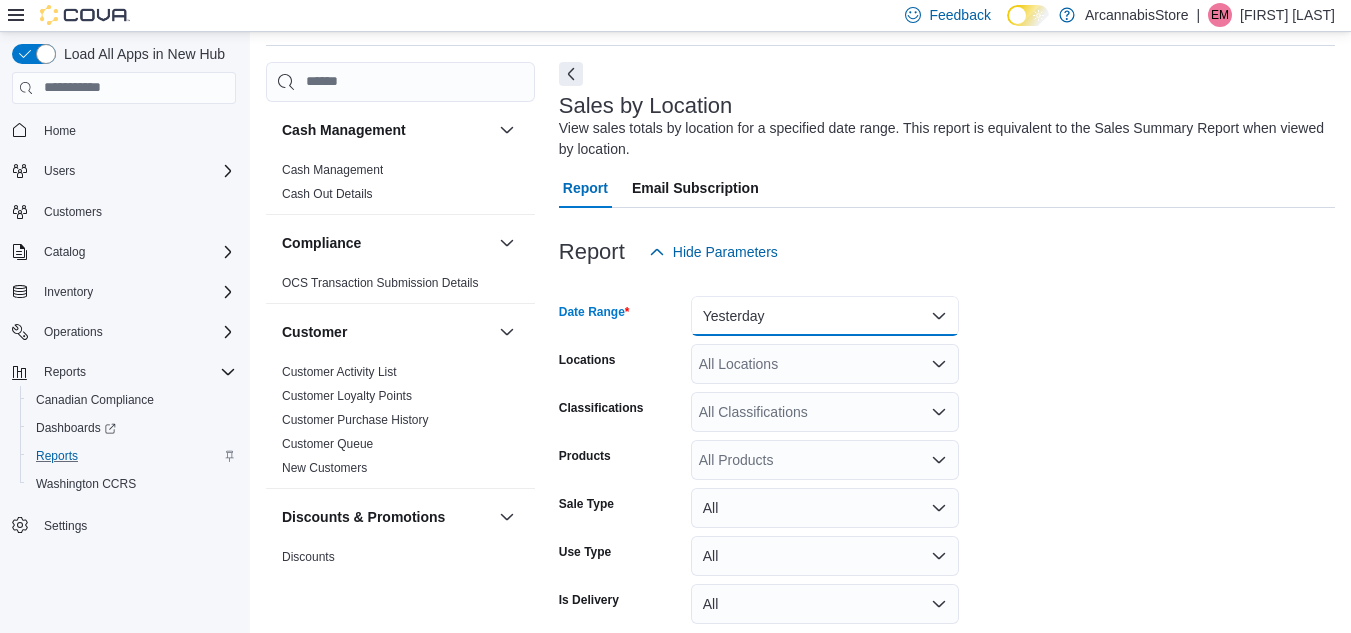 click on "Yesterday" at bounding box center [825, 316] 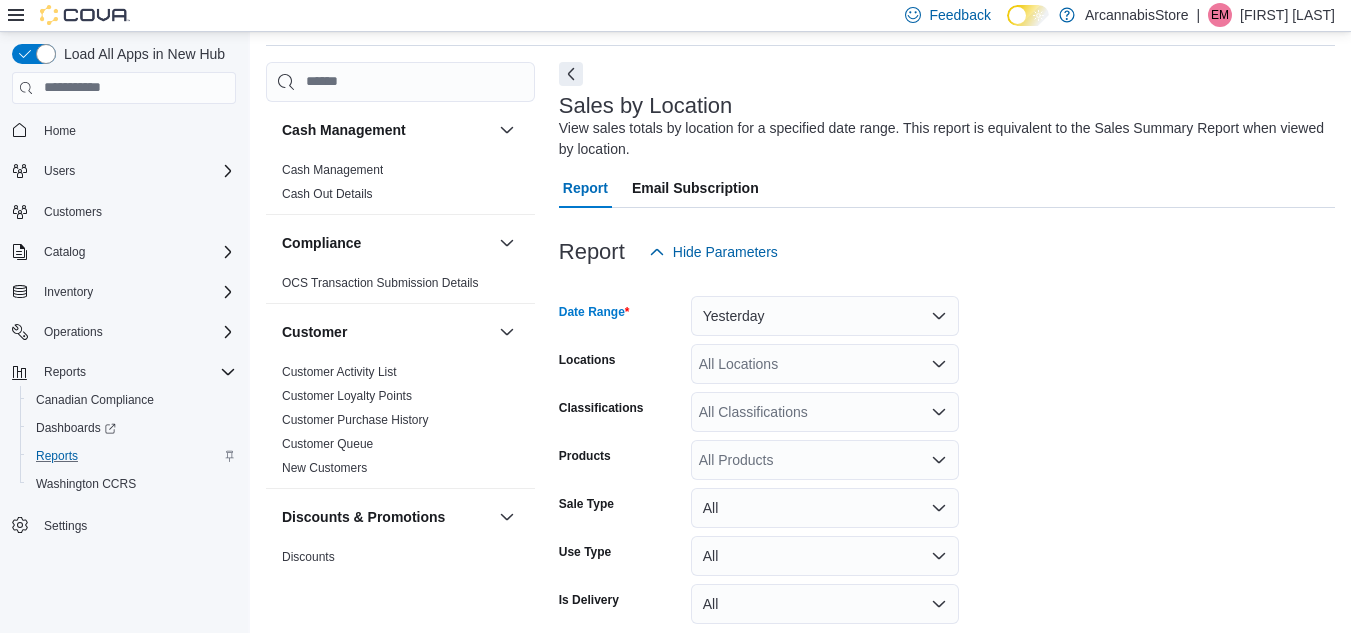scroll, scrollTop: 70, scrollLeft: 0, axis: vertical 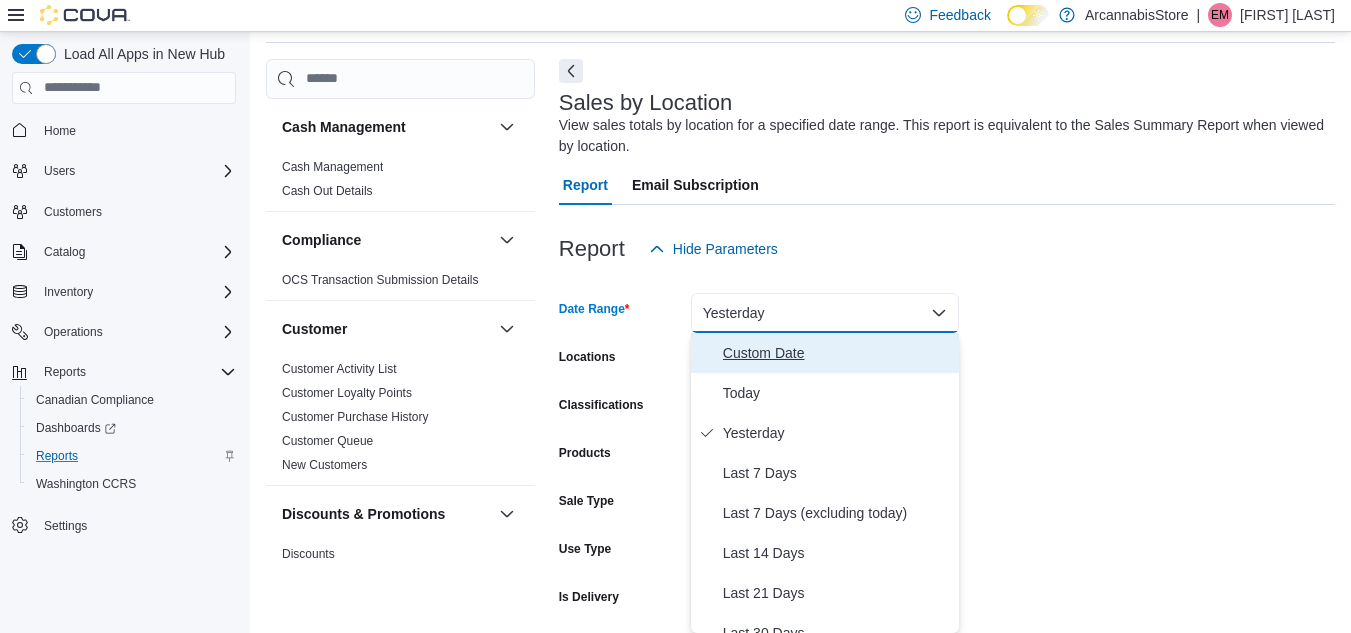 click on "Custom Date" at bounding box center [837, 353] 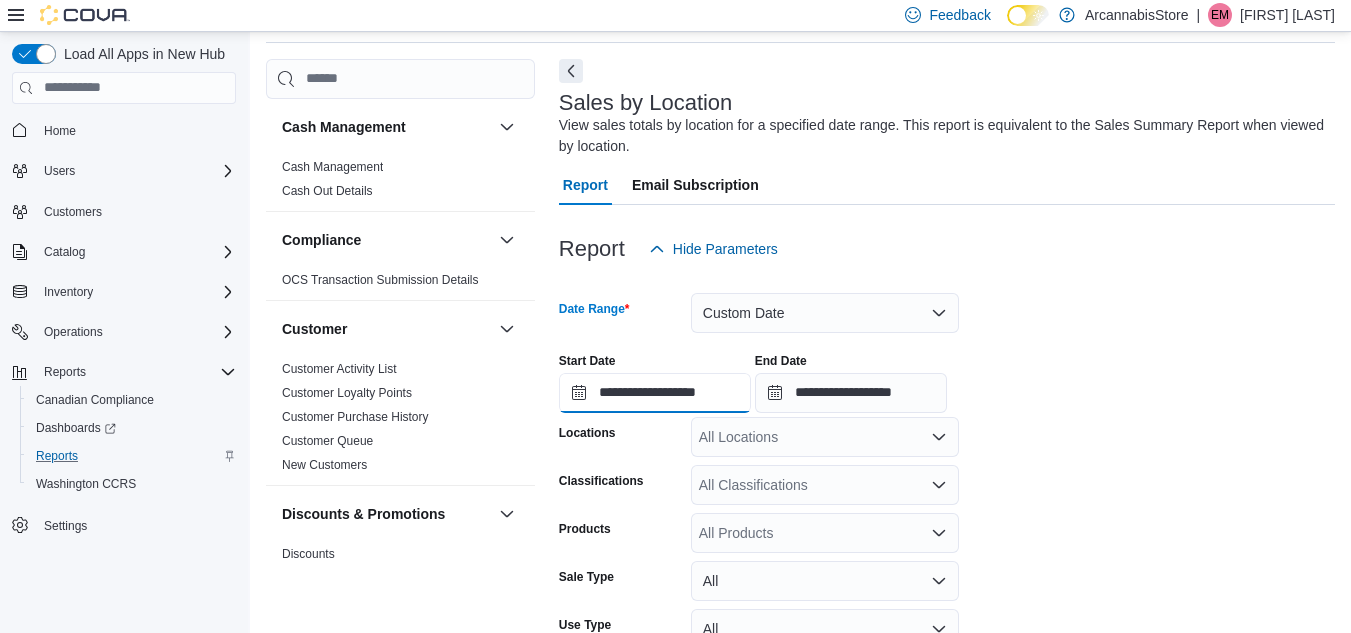 click on "**********" at bounding box center [655, 393] 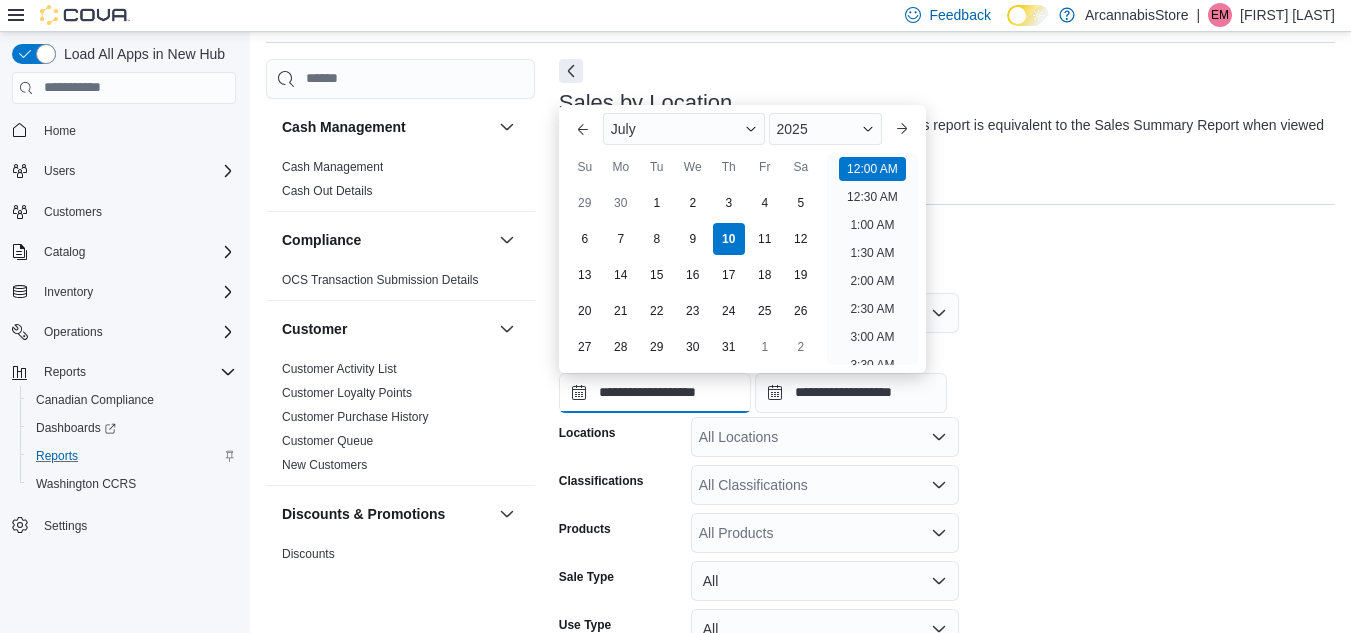 scroll, scrollTop: 62, scrollLeft: 0, axis: vertical 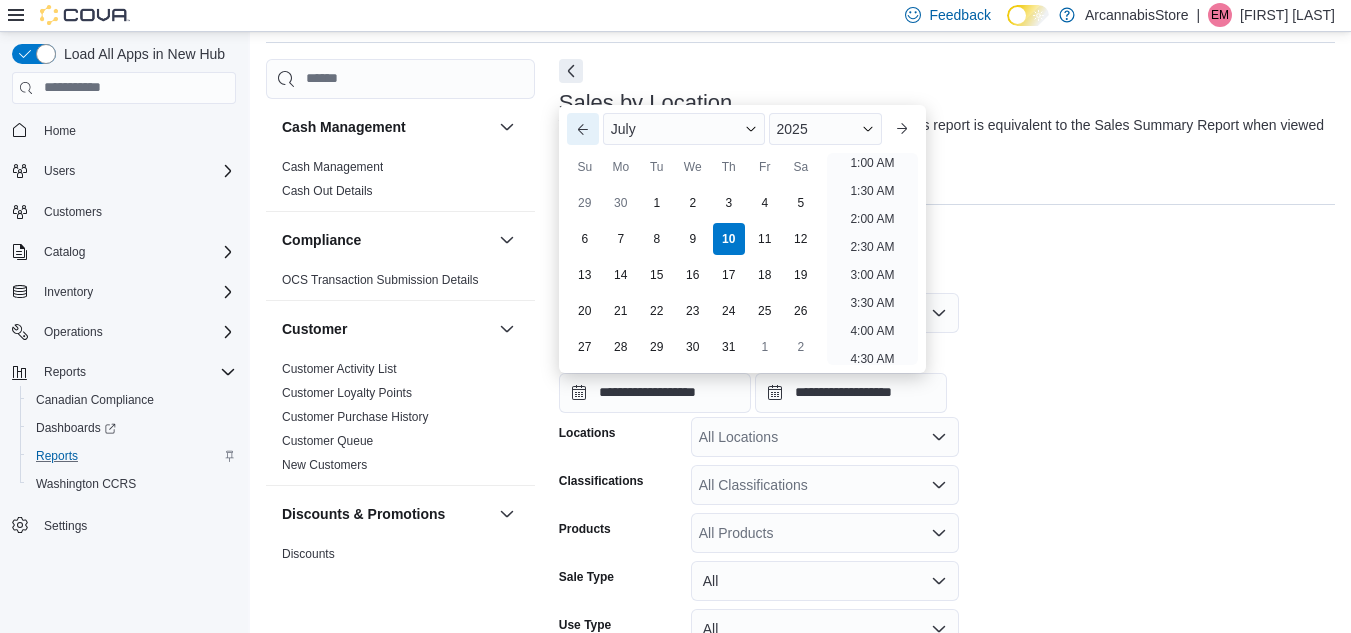 click on "Previous Month" at bounding box center (583, 129) 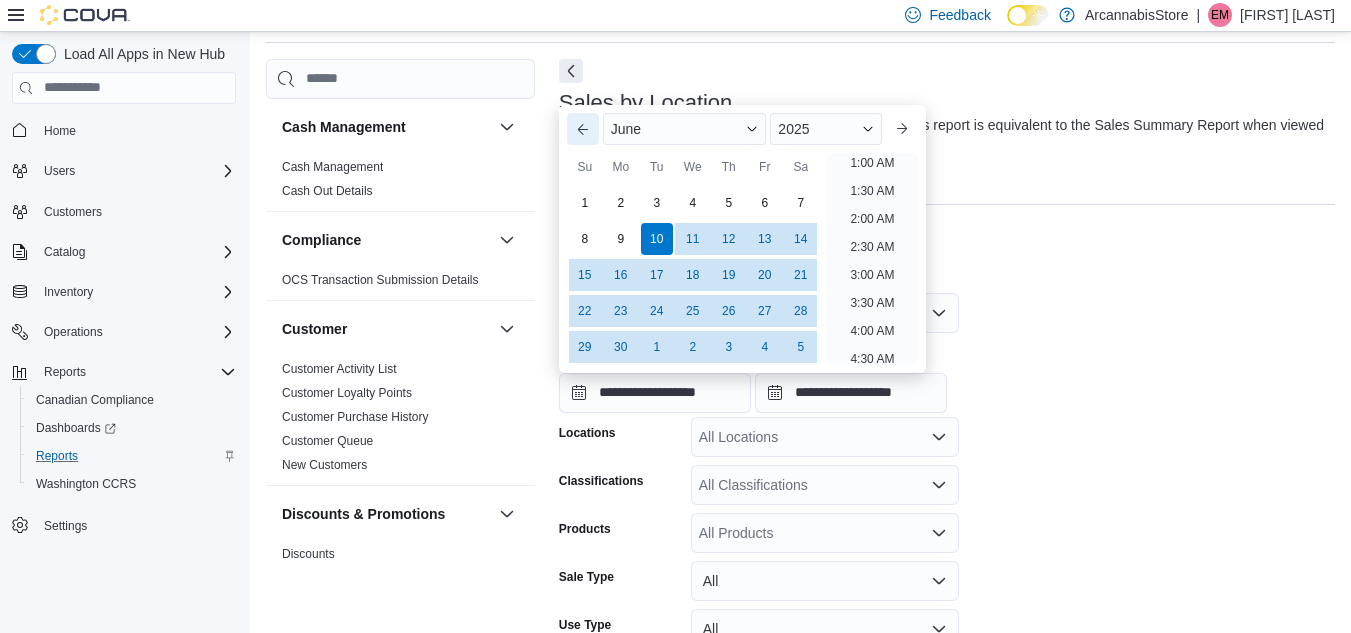 scroll, scrollTop: 4, scrollLeft: 0, axis: vertical 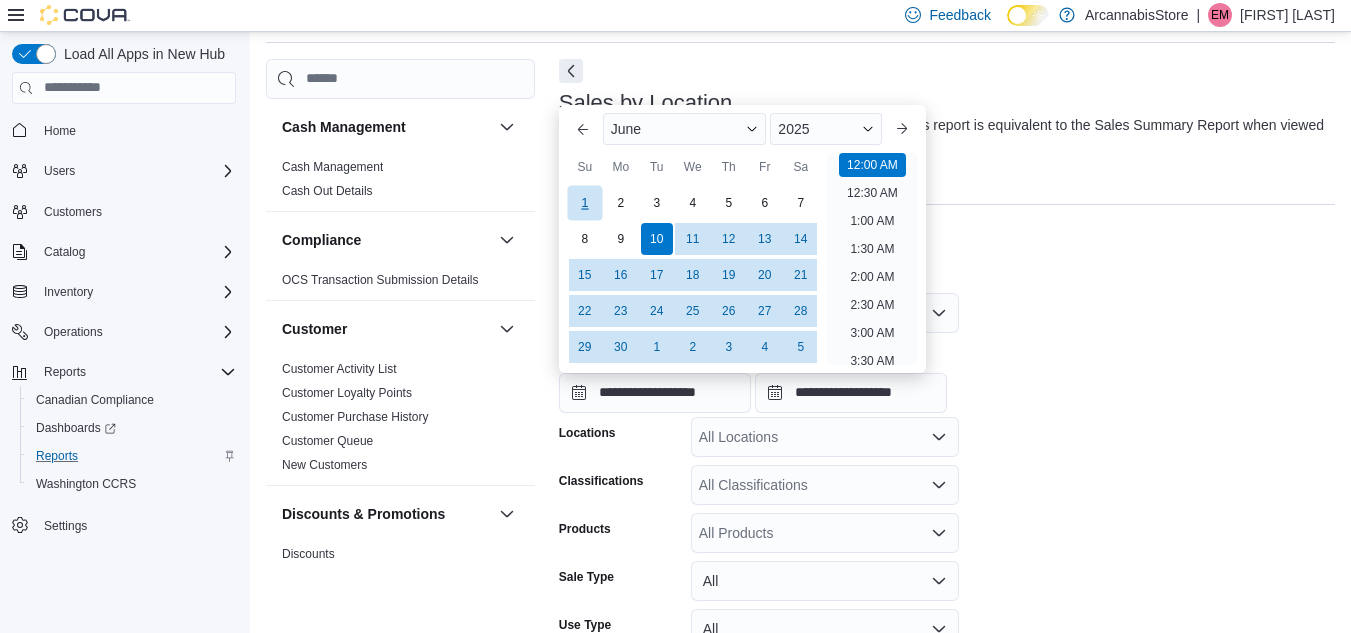 click on "1" at bounding box center [584, 202] 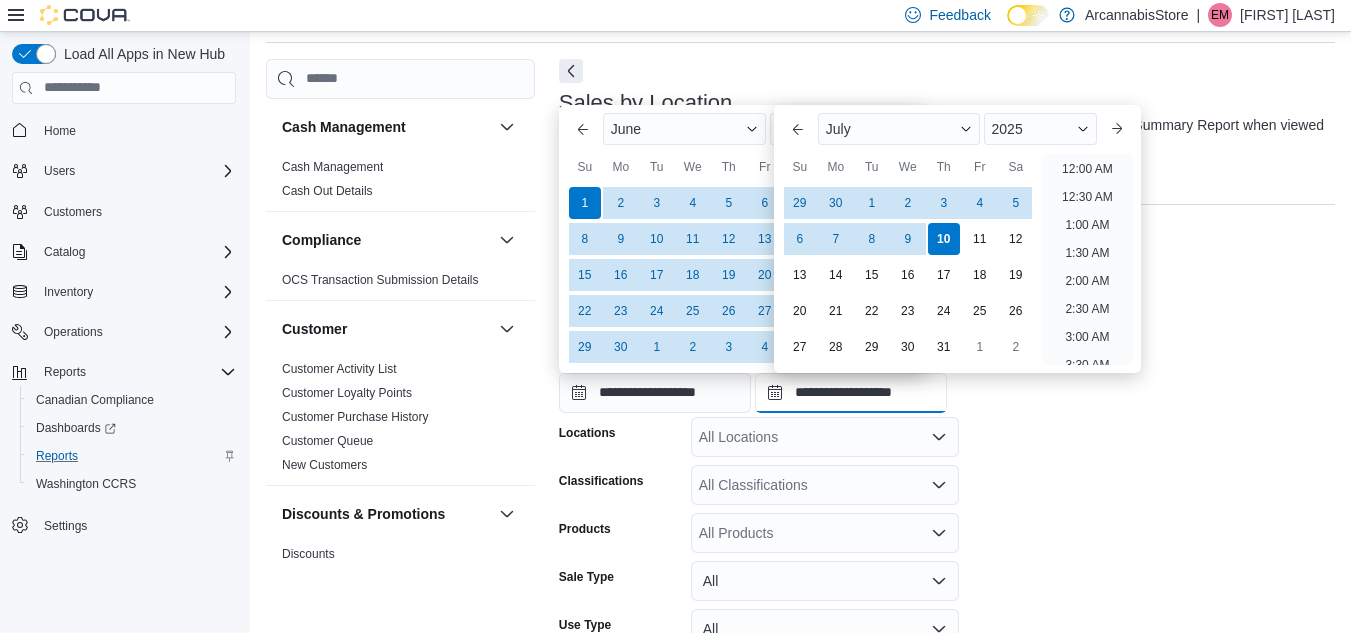 click on "**********" at bounding box center [851, 393] 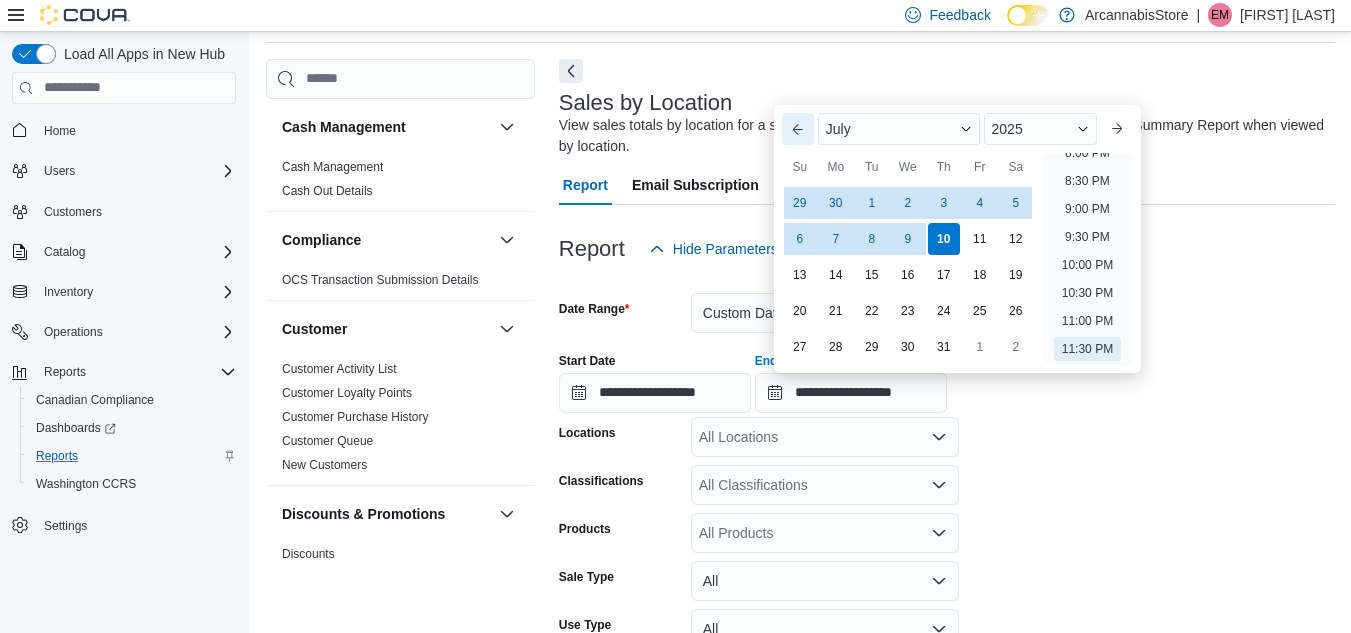 click on "Previous Month" at bounding box center [798, 129] 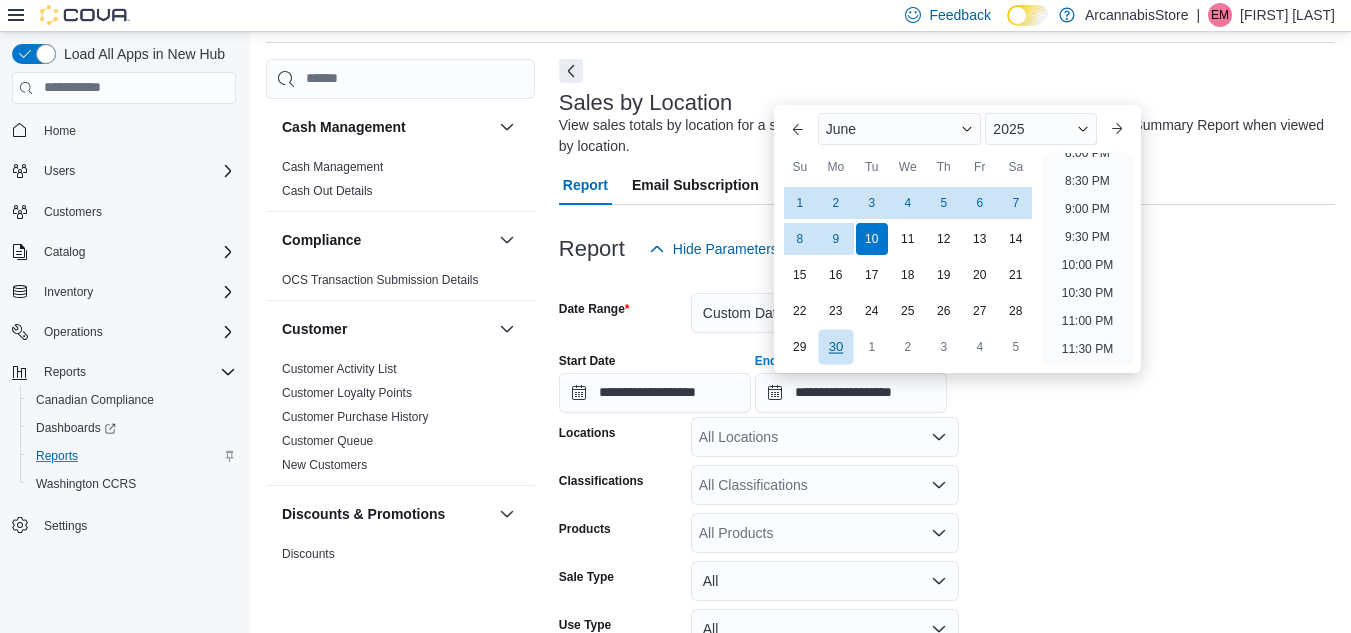 click on "30" at bounding box center (835, 346) 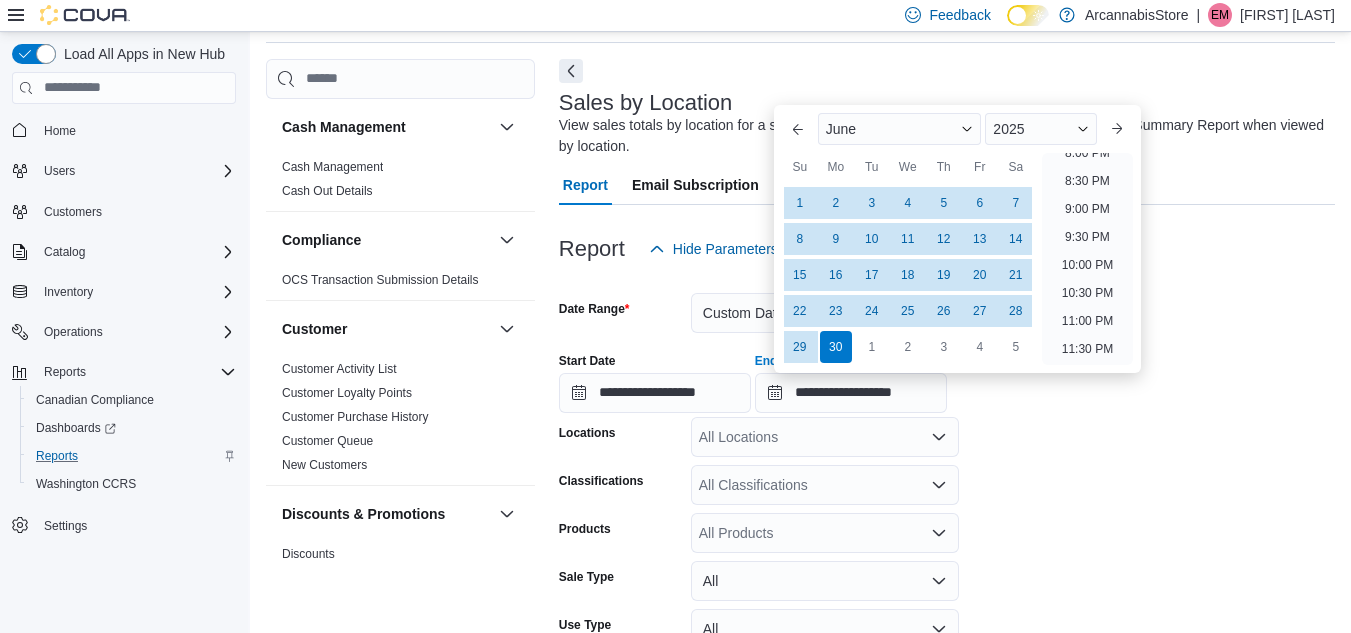 click on "**********" at bounding box center [947, 511] 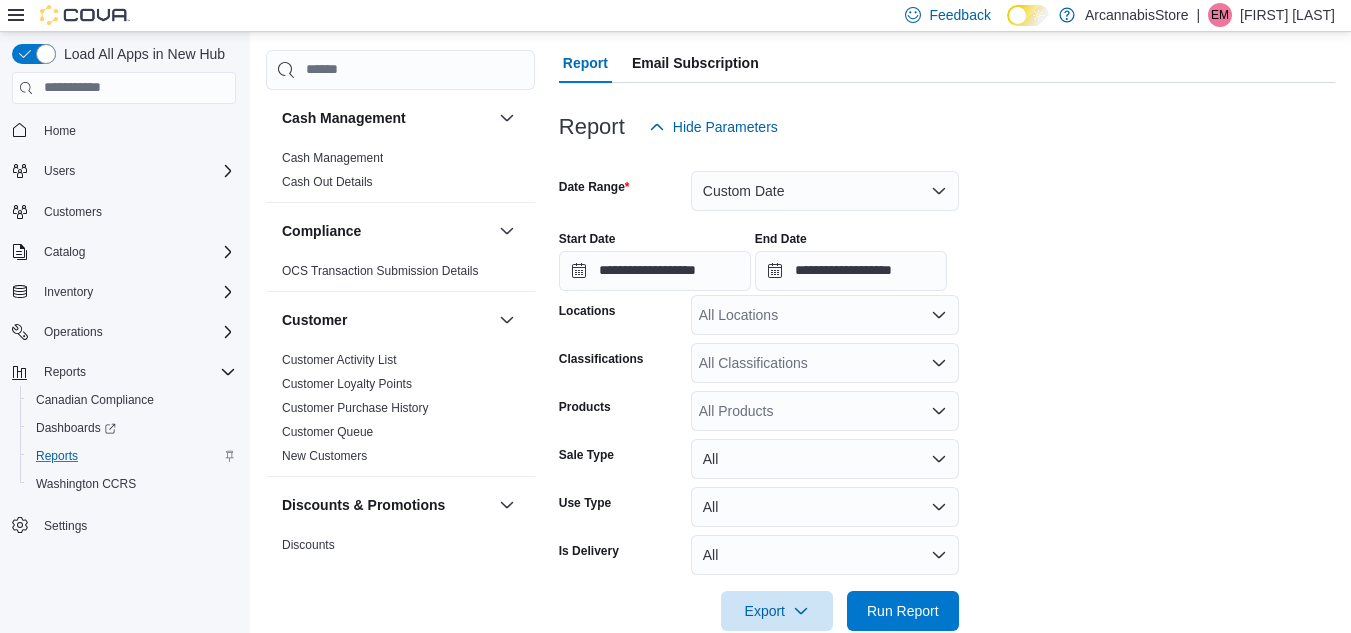 scroll, scrollTop: 230, scrollLeft: 0, axis: vertical 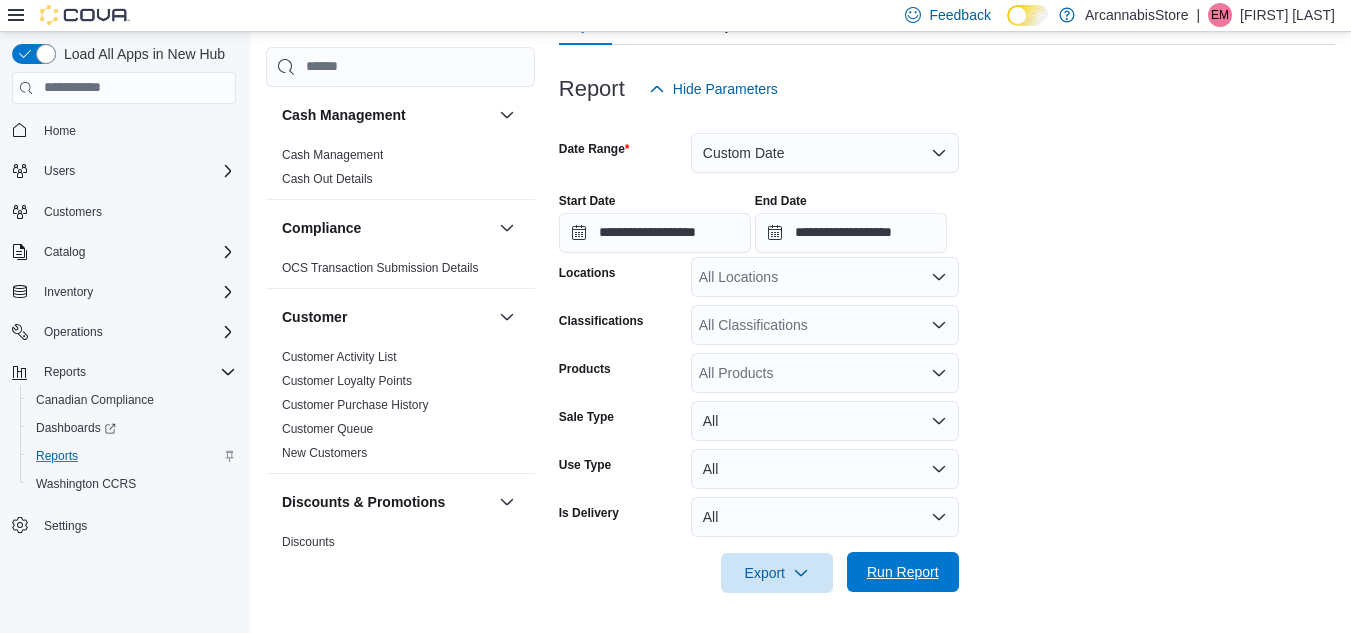 click on "Run Report" at bounding box center [903, 572] 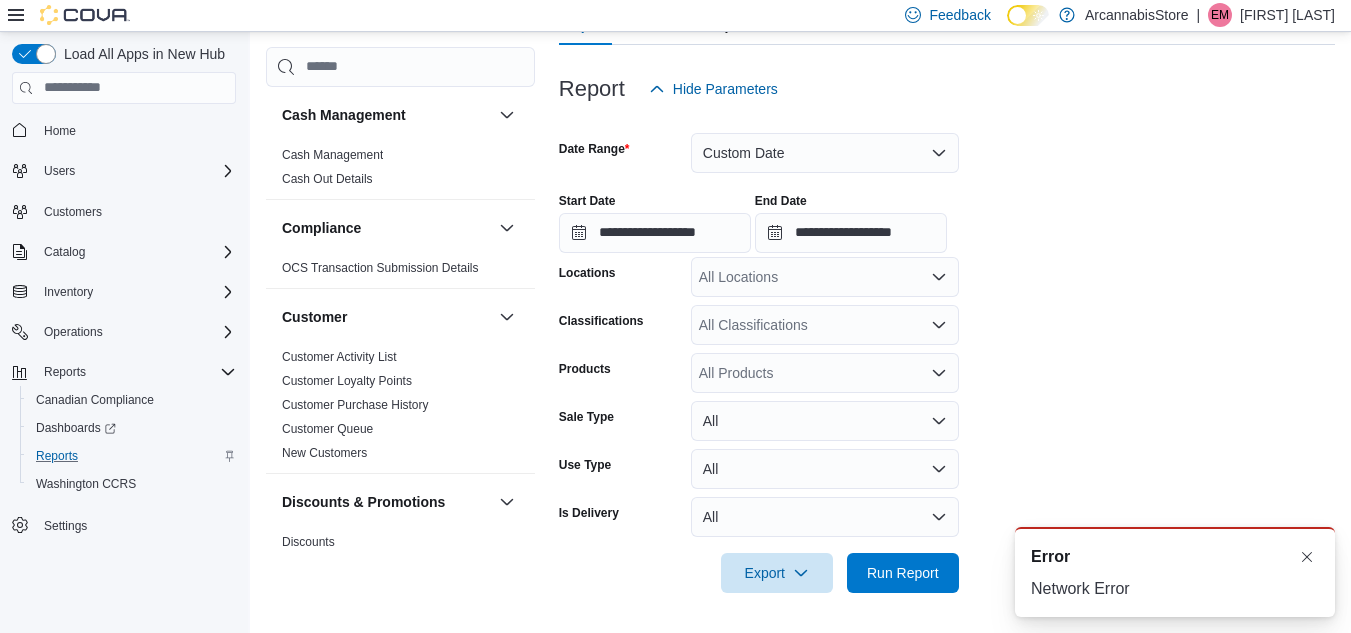 scroll, scrollTop: 230, scrollLeft: 0, axis: vertical 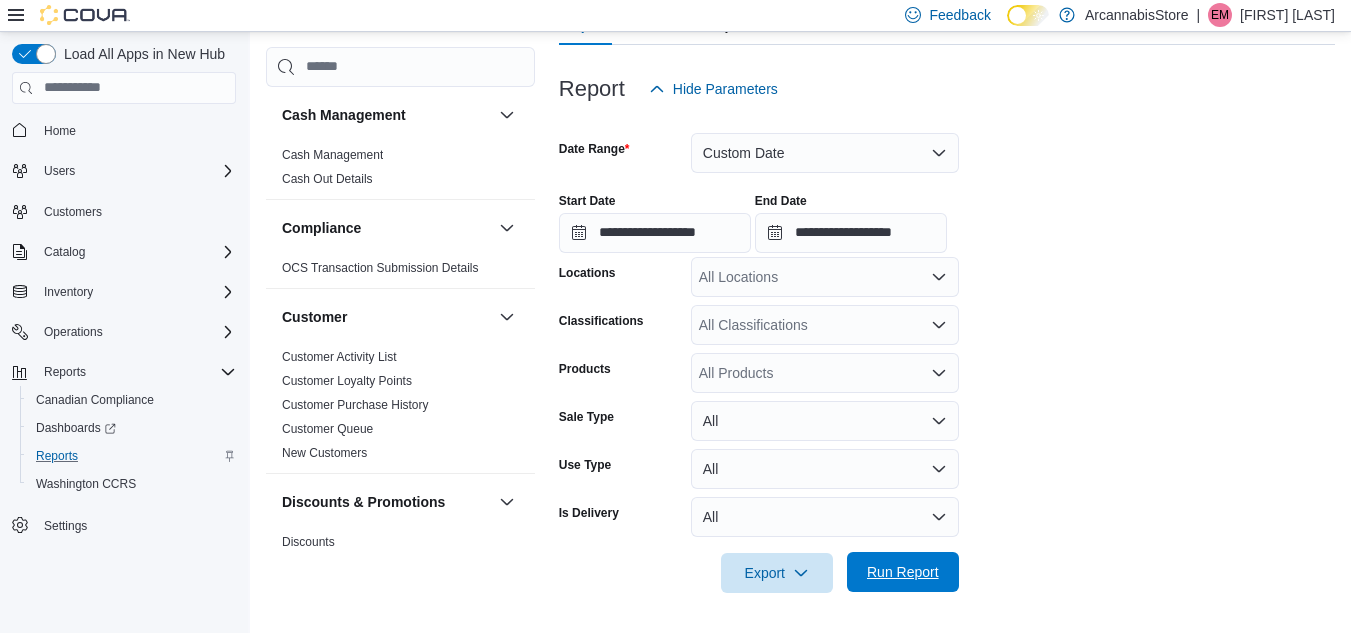 click on "Run Report" at bounding box center [903, 572] 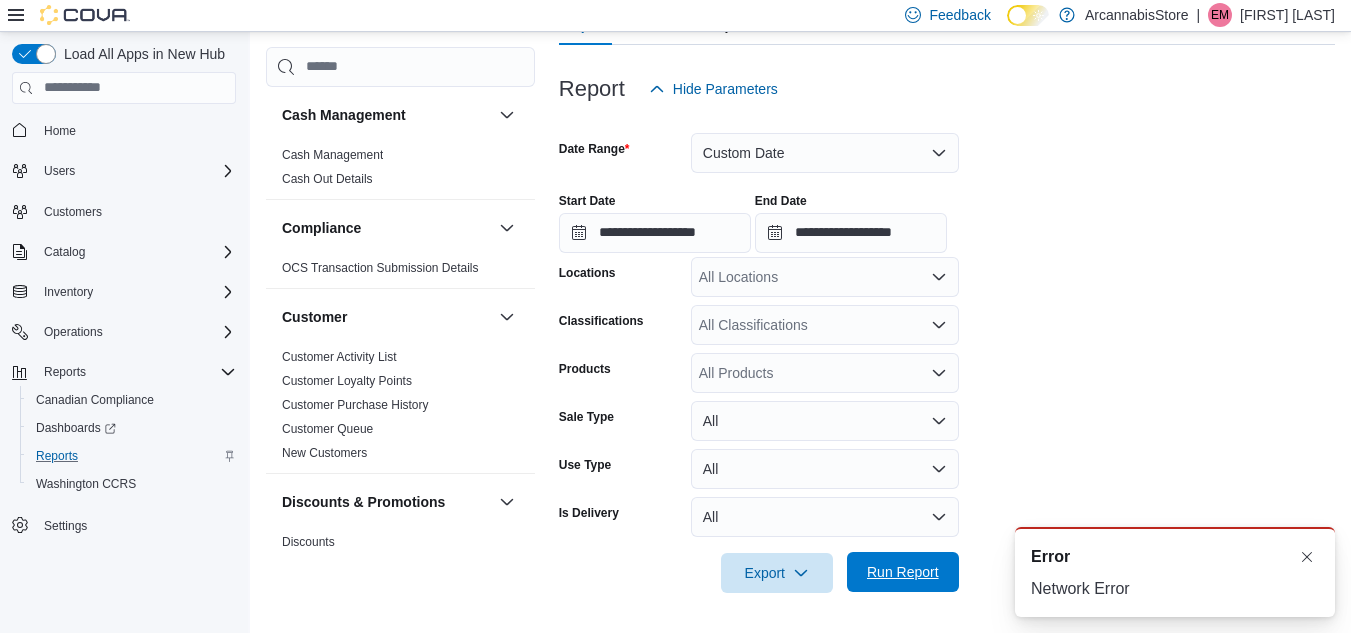 scroll, scrollTop: 0, scrollLeft: 0, axis: both 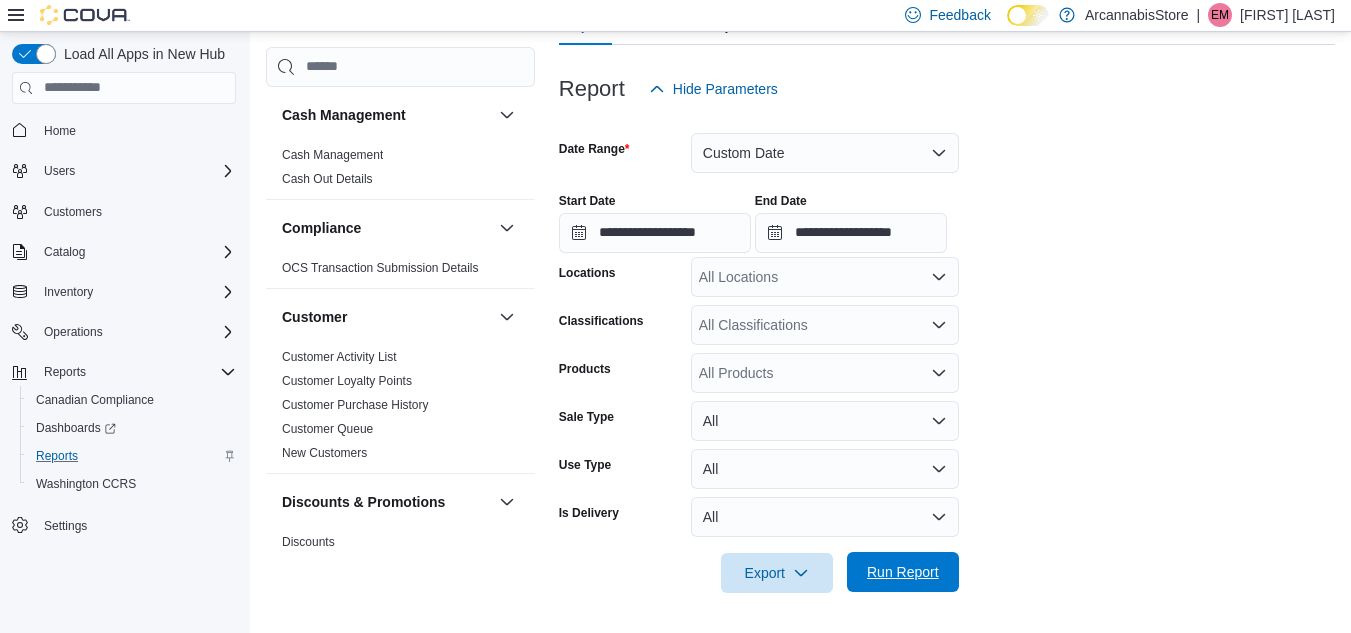 click on "Run Report" at bounding box center (903, 572) 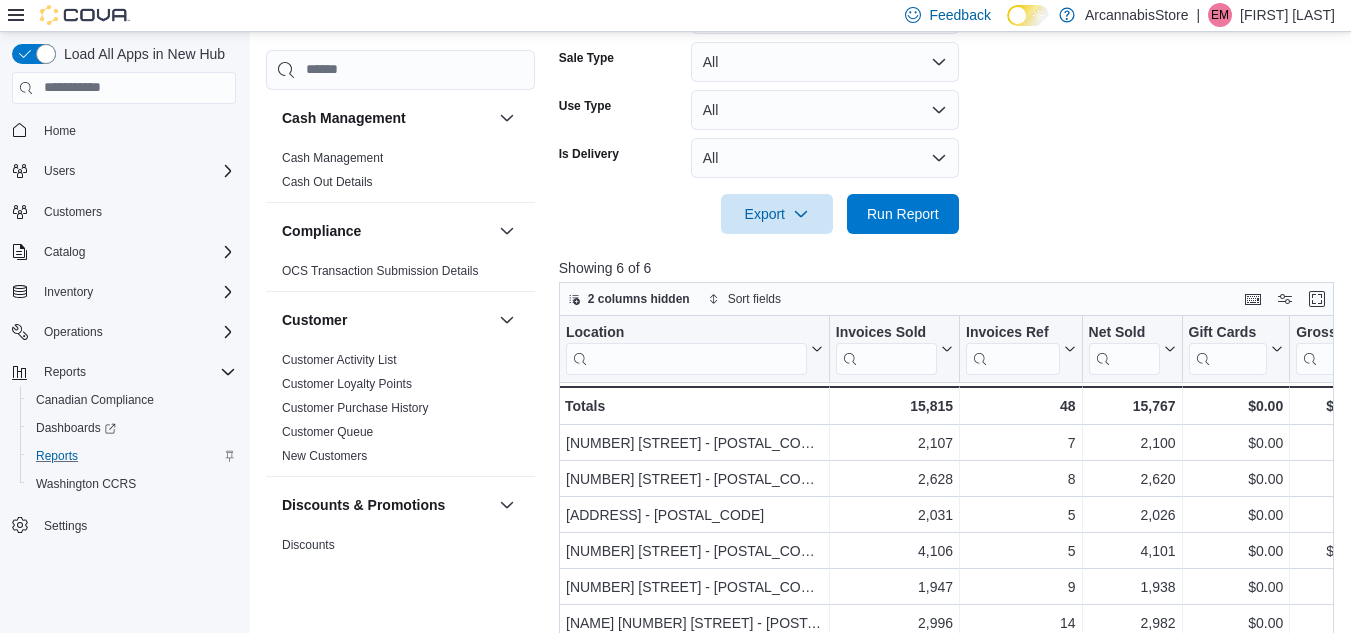 scroll, scrollTop: 591, scrollLeft: 0, axis: vertical 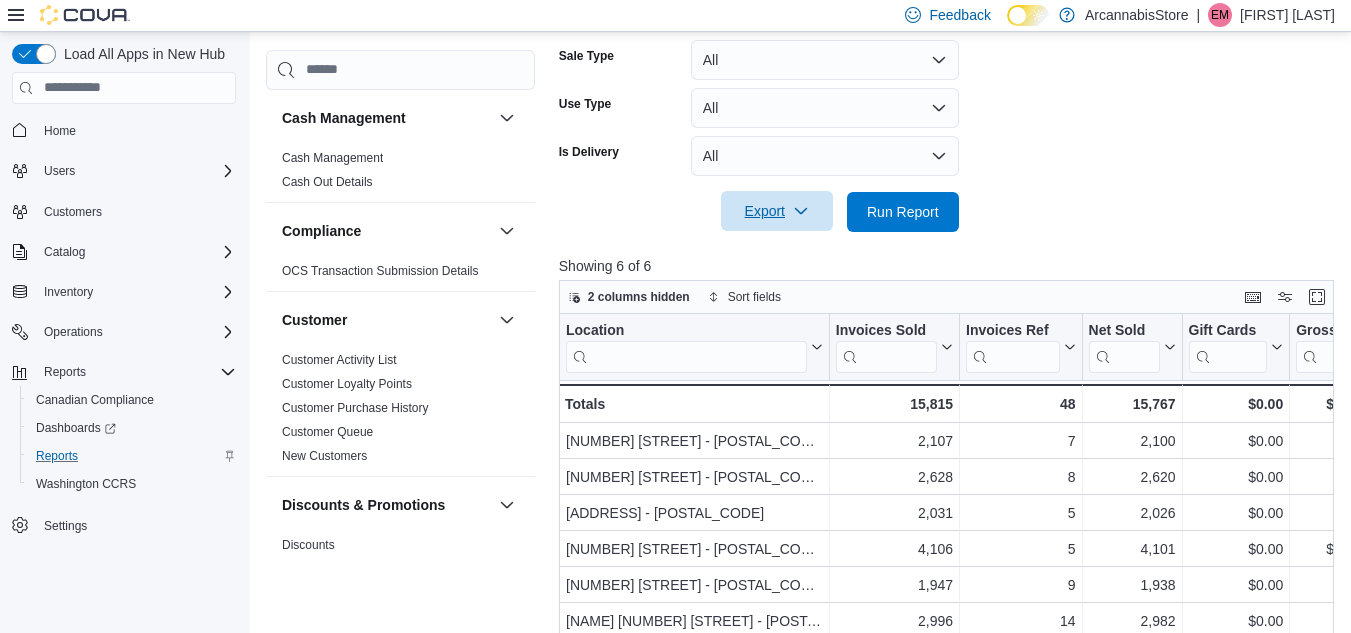 click at bounding box center [801, 211] 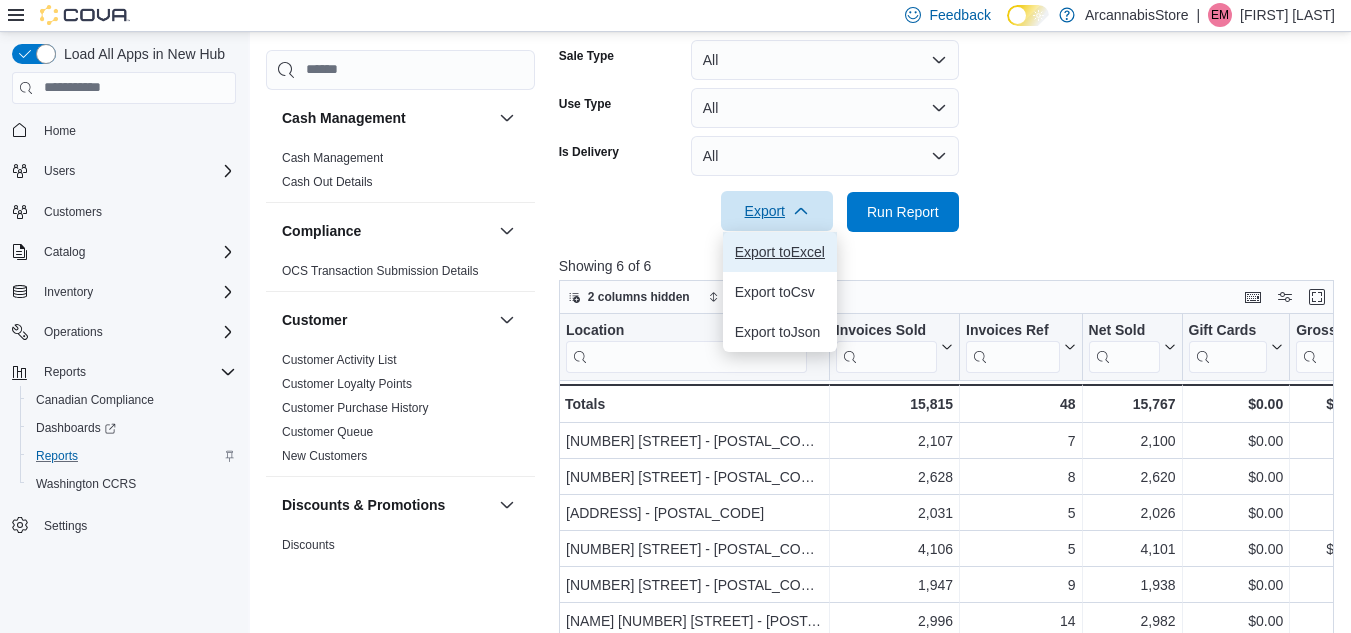 click on "Export to  Excel" at bounding box center (780, 252) 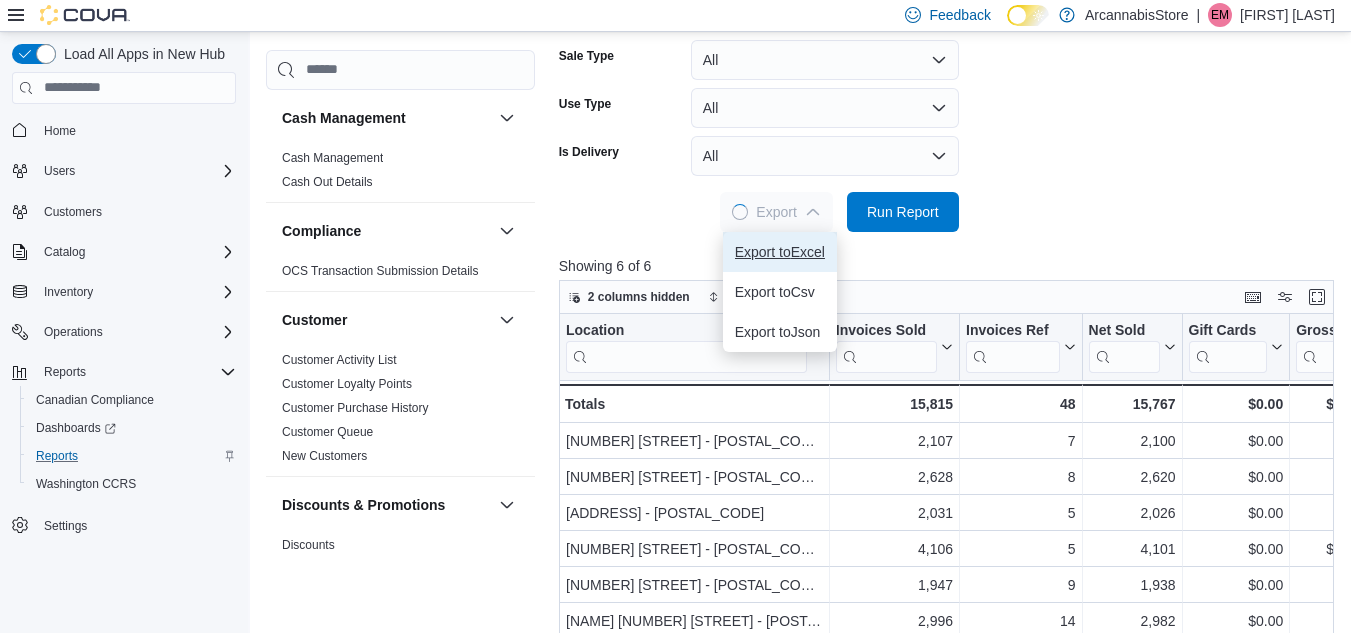 click on "Export to  Excel" at bounding box center (780, 252) 